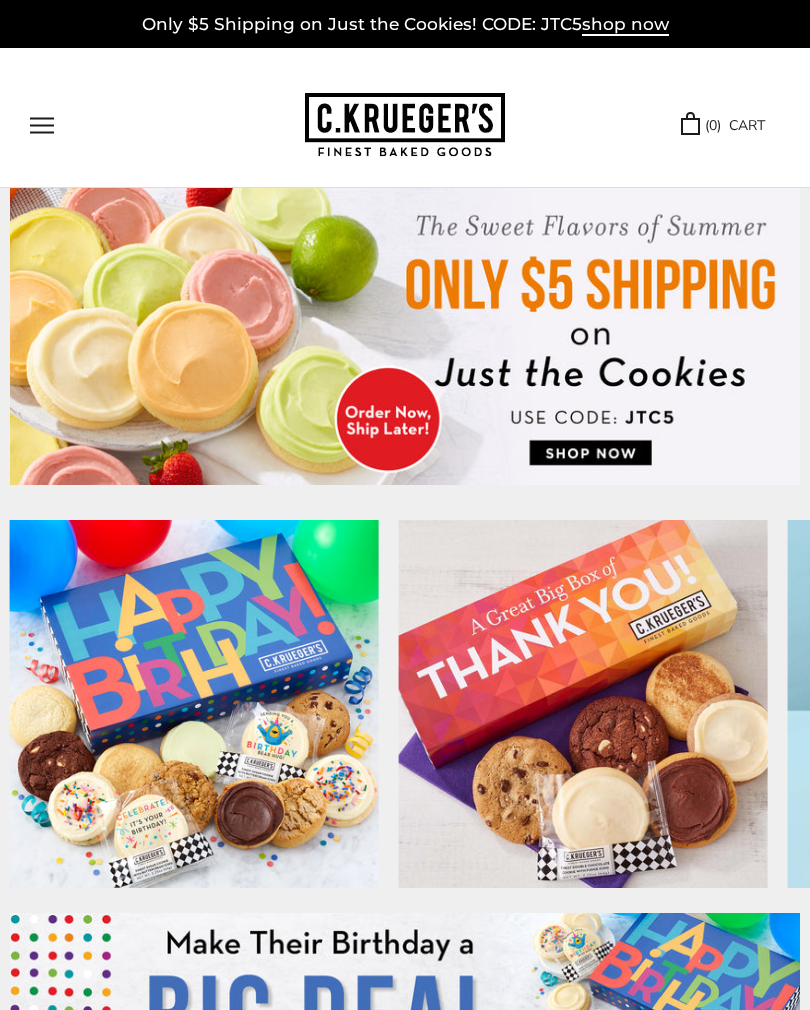 scroll, scrollTop: 0, scrollLeft: 0, axis: both 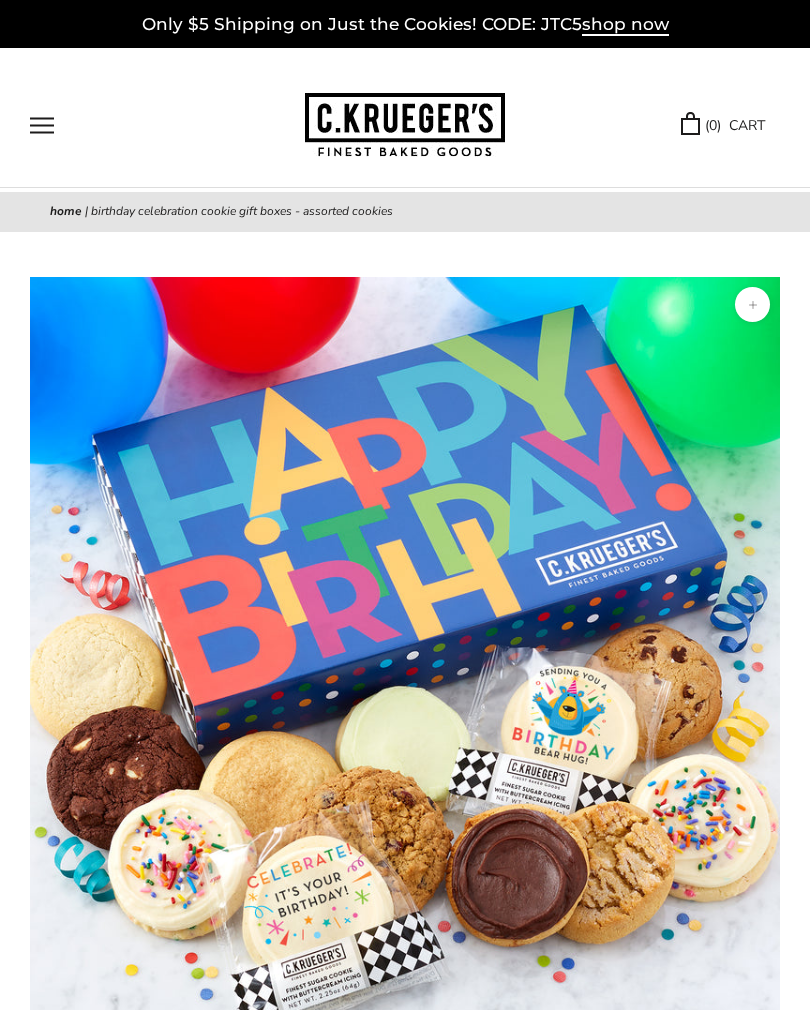 click at bounding box center [42, 125] 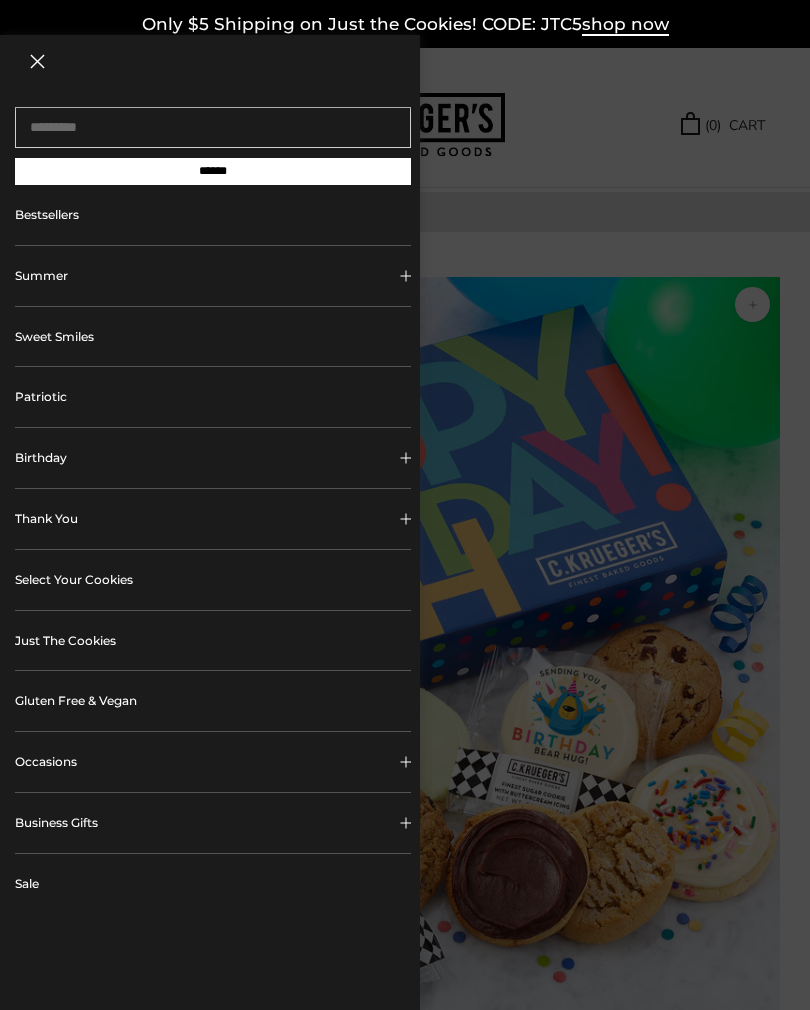 click at bounding box center (405, 458) 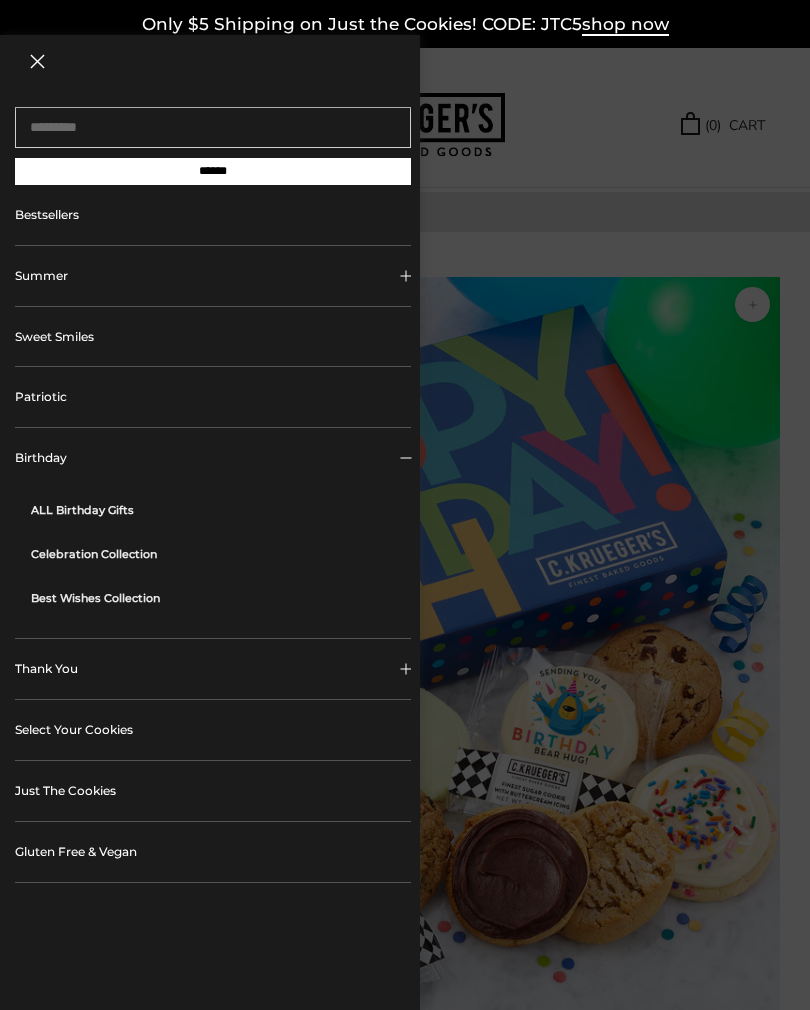 click on "ALL Birthday Gifts" at bounding box center [221, 510] 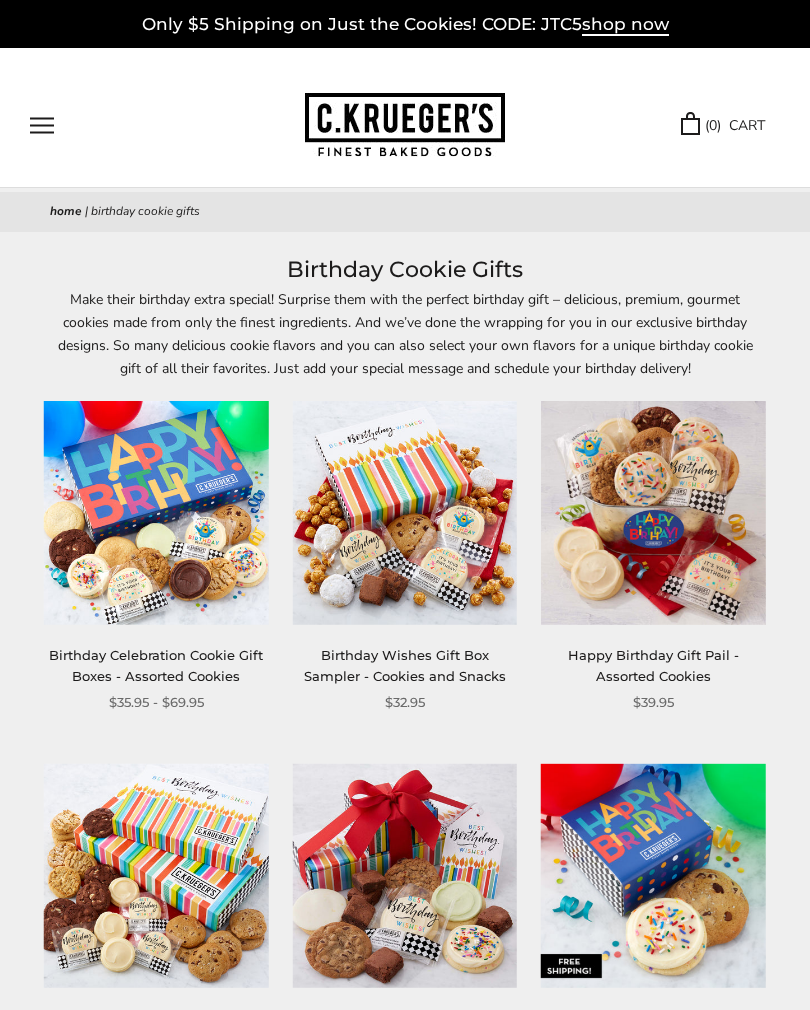 scroll, scrollTop: 0, scrollLeft: 0, axis: both 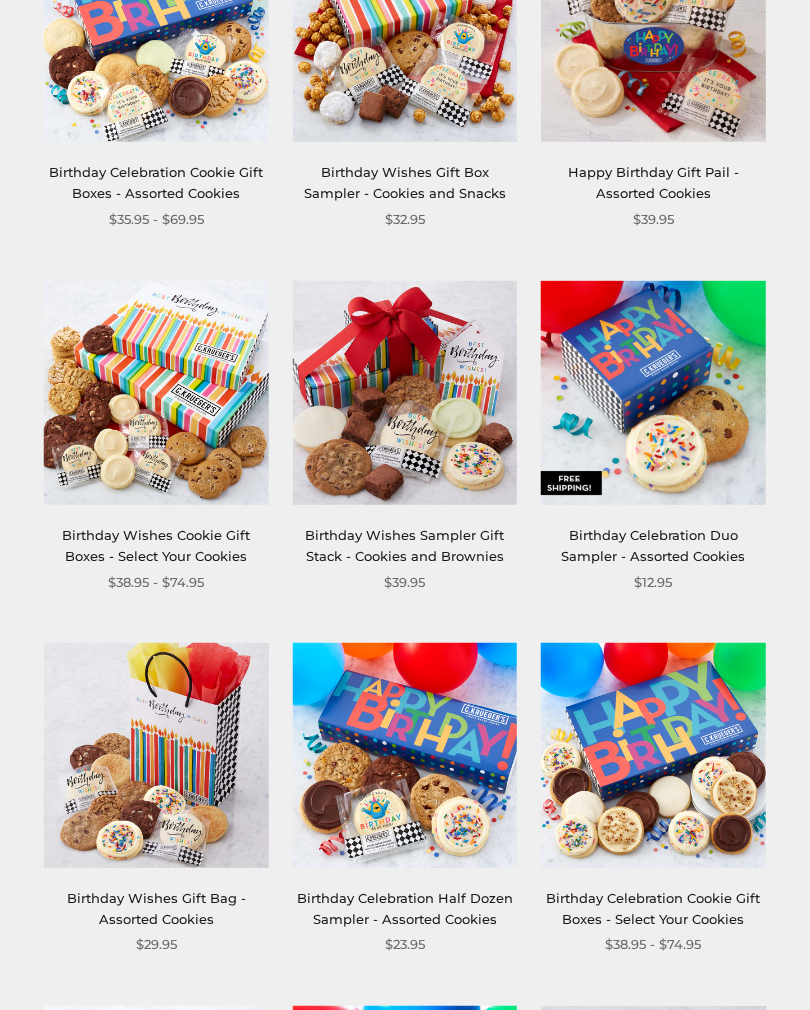 click on "Birthday Celebration Duo Sampler - Assorted Cookies" at bounding box center (653, 545) 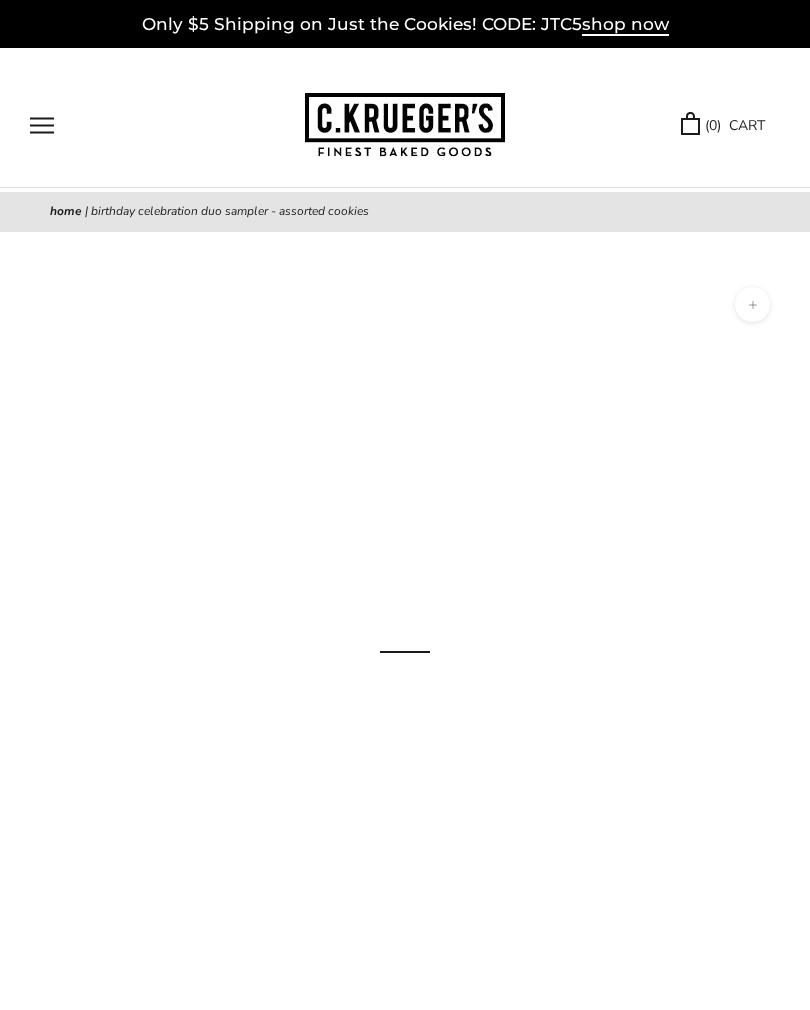 scroll, scrollTop: 0, scrollLeft: 0, axis: both 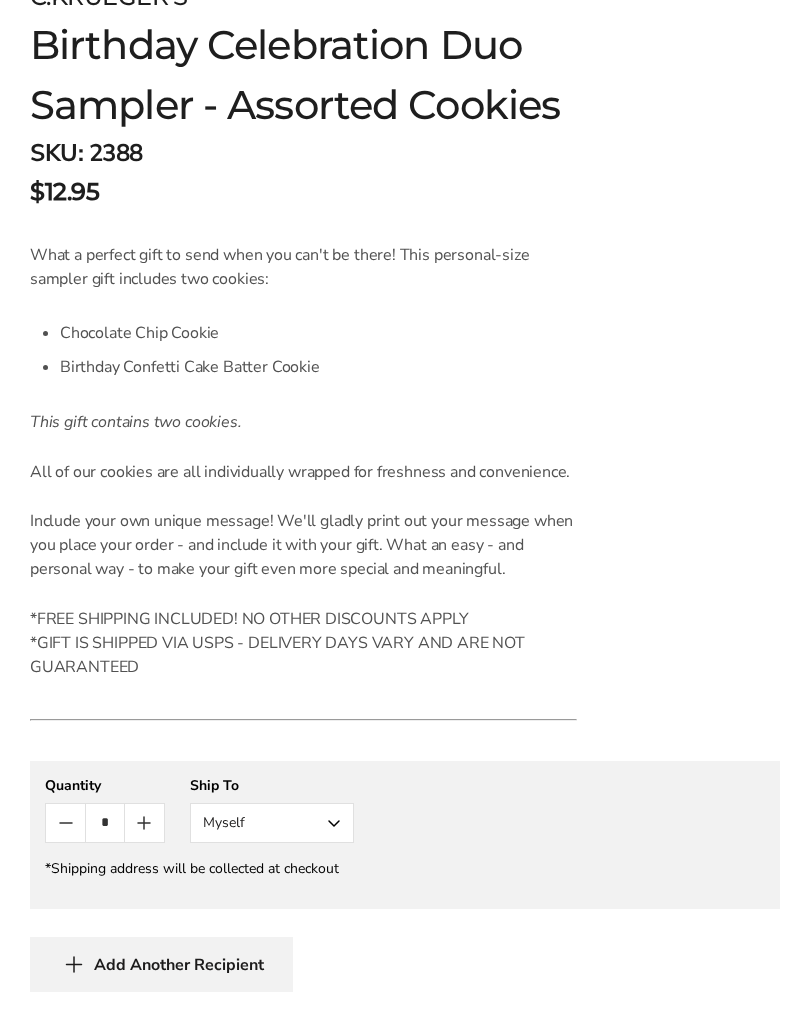 click on "Myself" at bounding box center (272, 823) 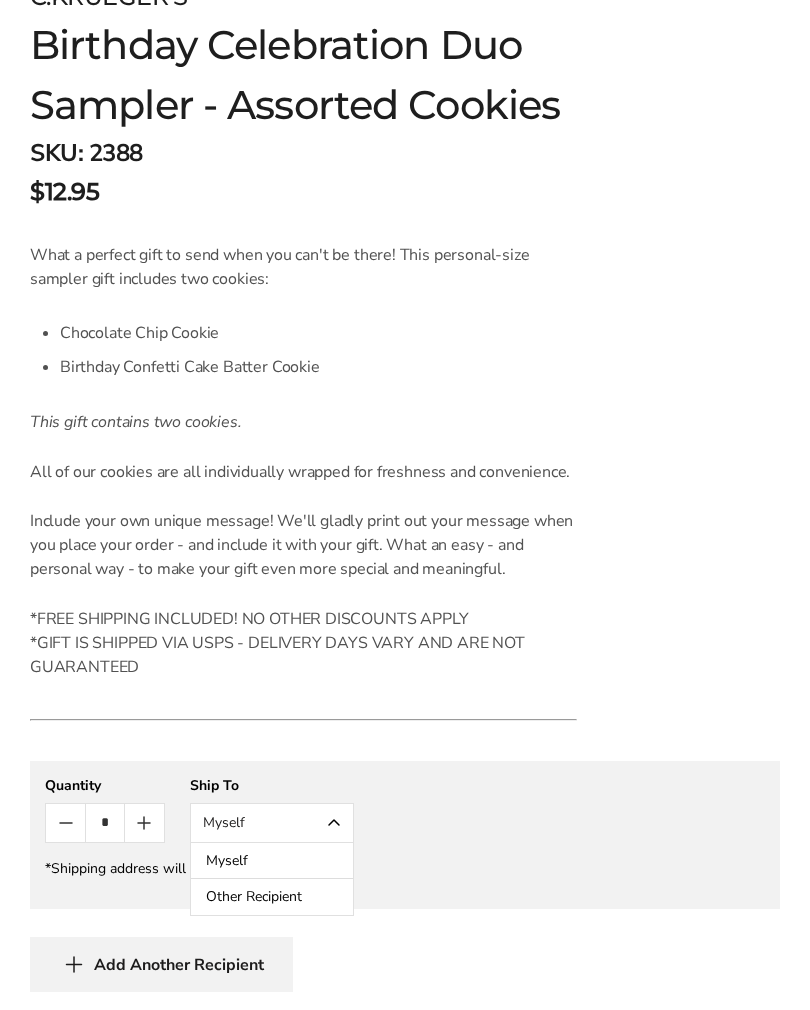 click on "Other Recipient" at bounding box center [272, 897] 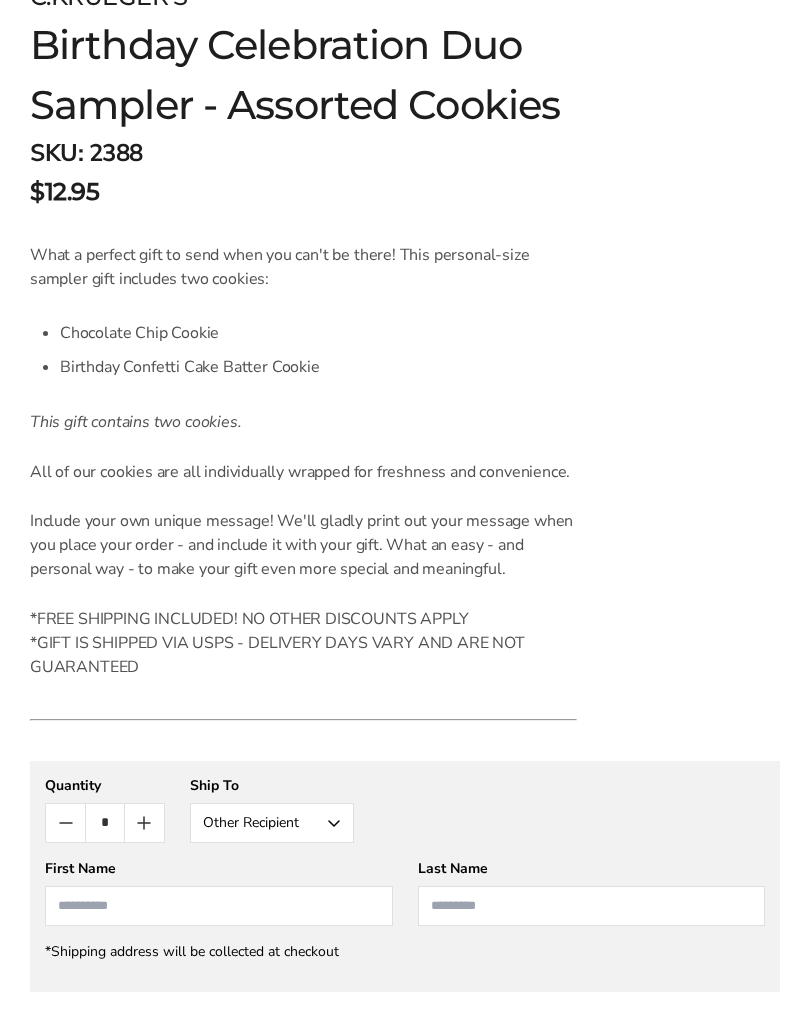 click at bounding box center [219, 906] 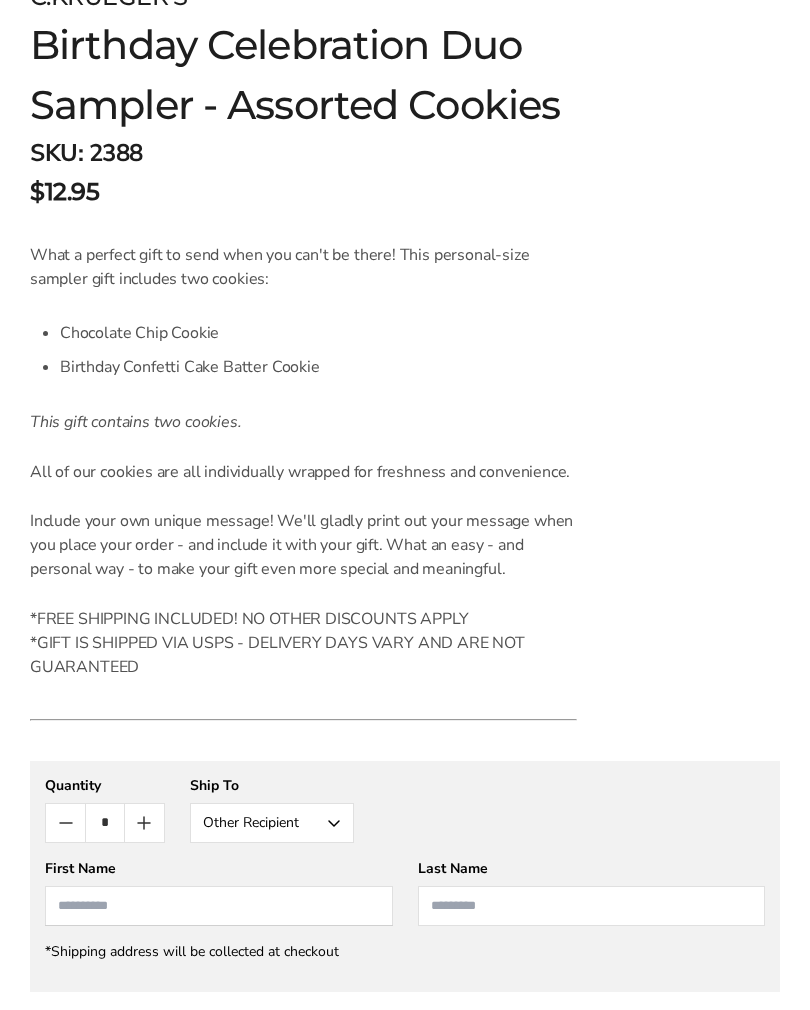 scroll, scrollTop: 1317, scrollLeft: 0, axis: vertical 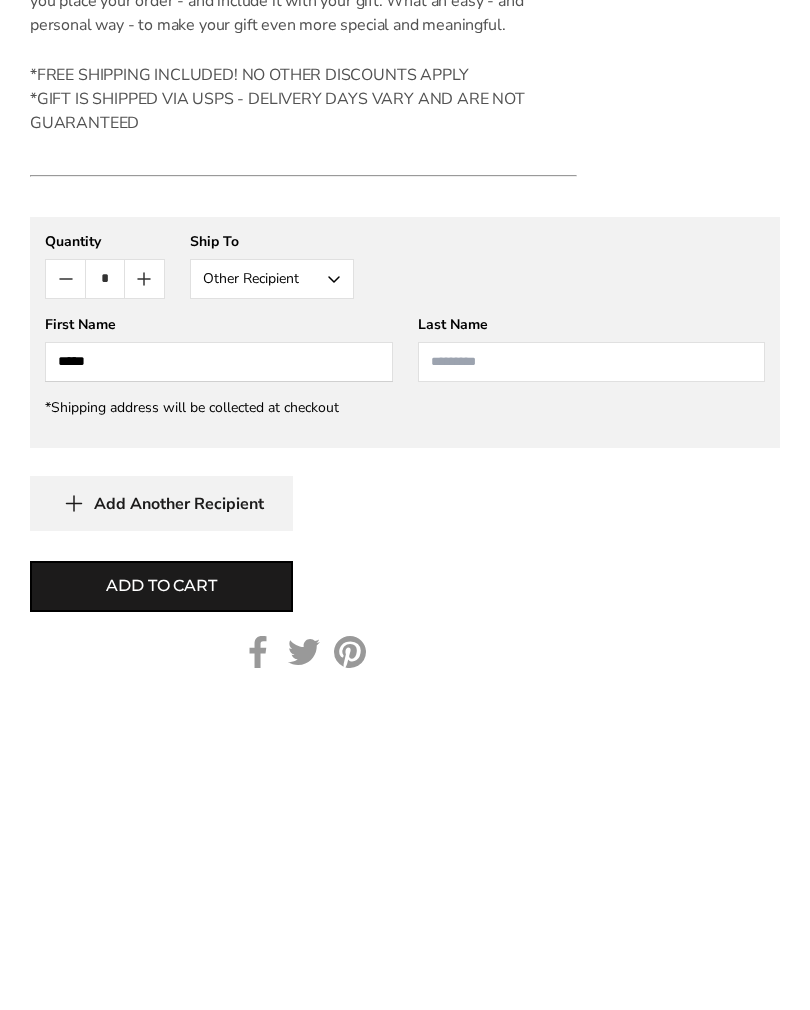 type on "*****" 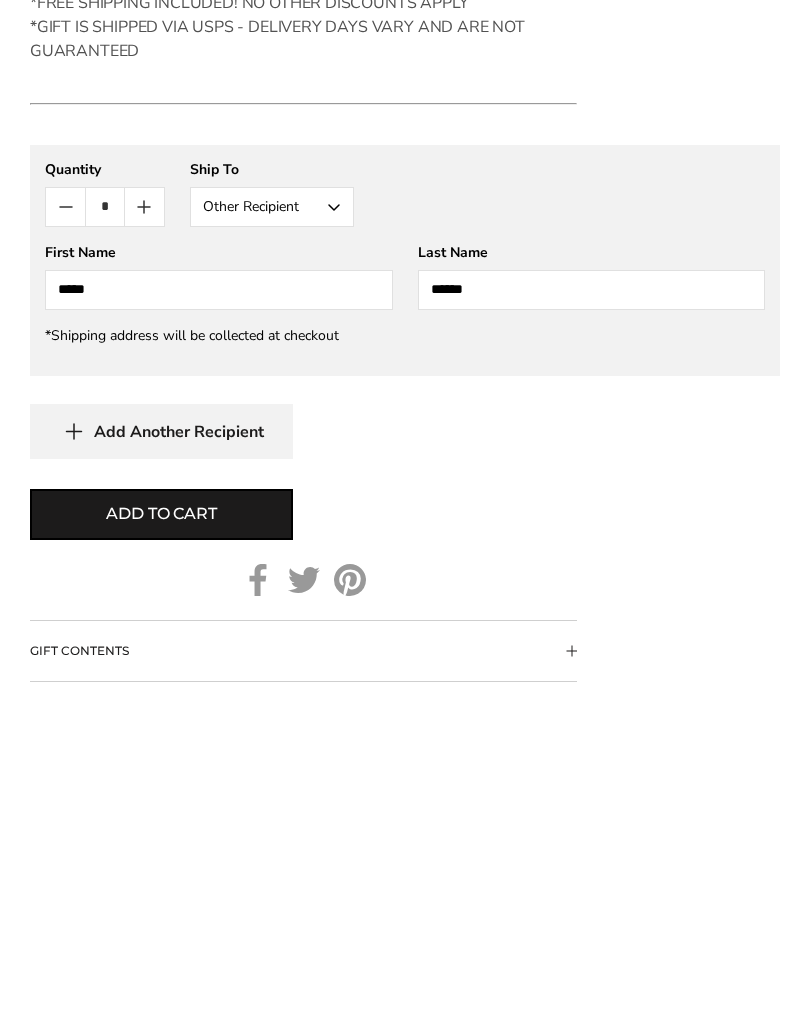 scroll, scrollTop: 1391, scrollLeft: 0, axis: vertical 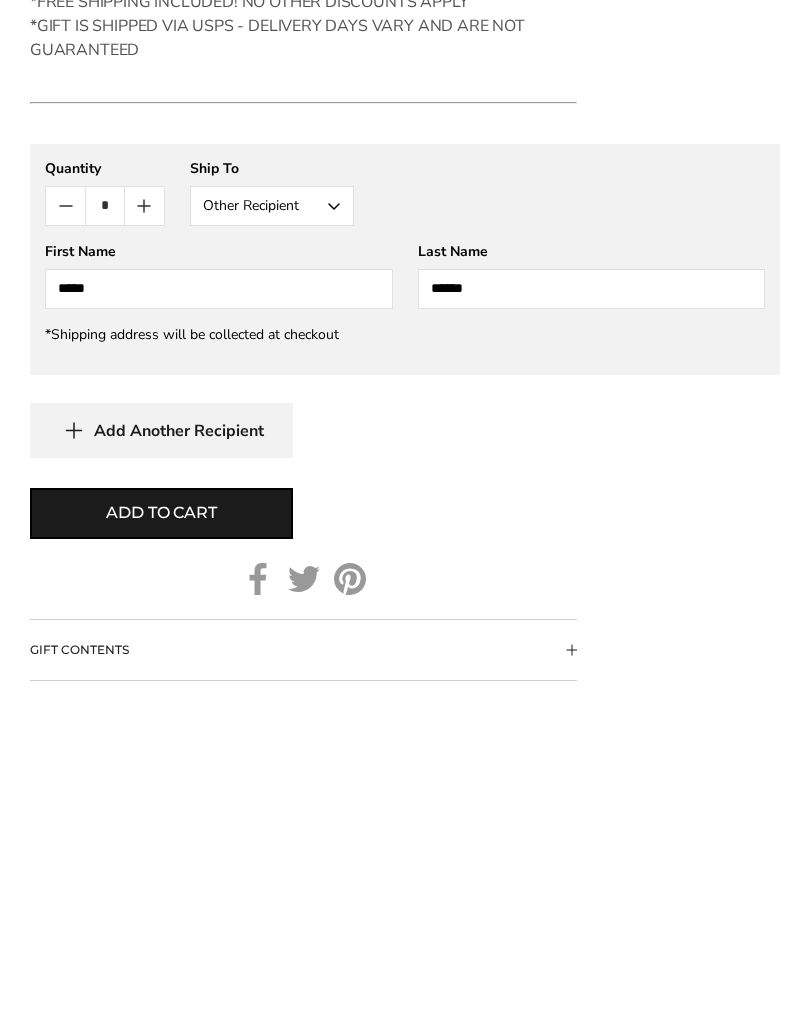 type on "******" 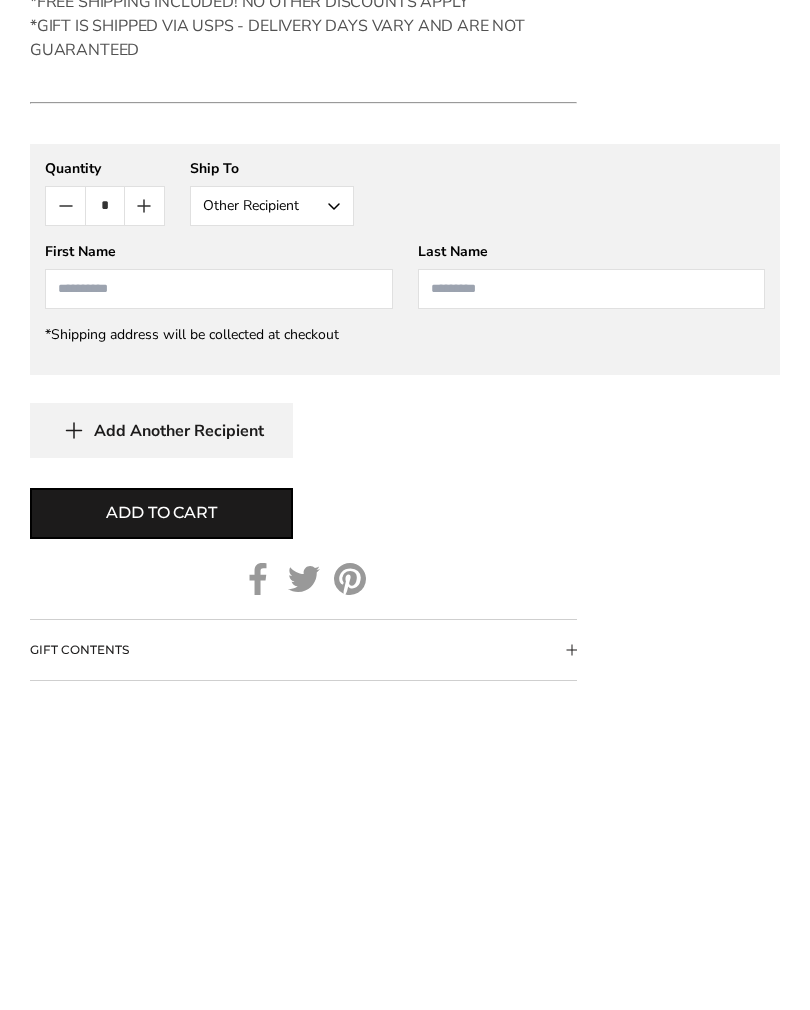 scroll, scrollTop: 1710, scrollLeft: 0, axis: vertical 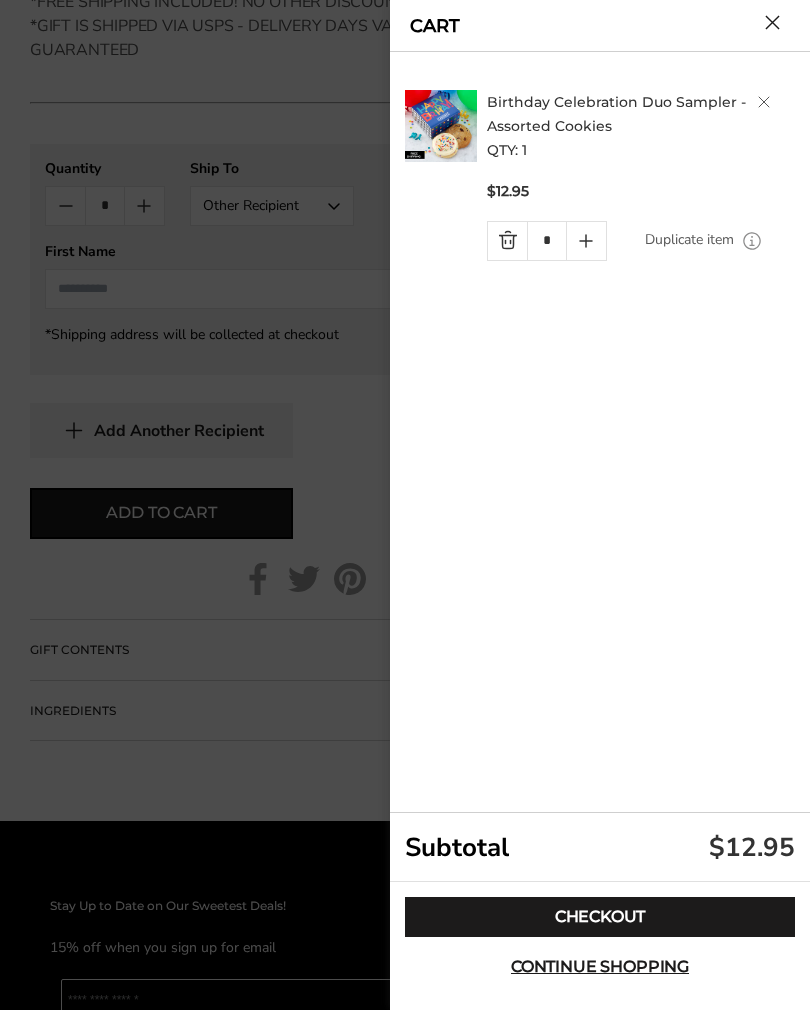 click on "Checkout" at bounding box center (600, 917) 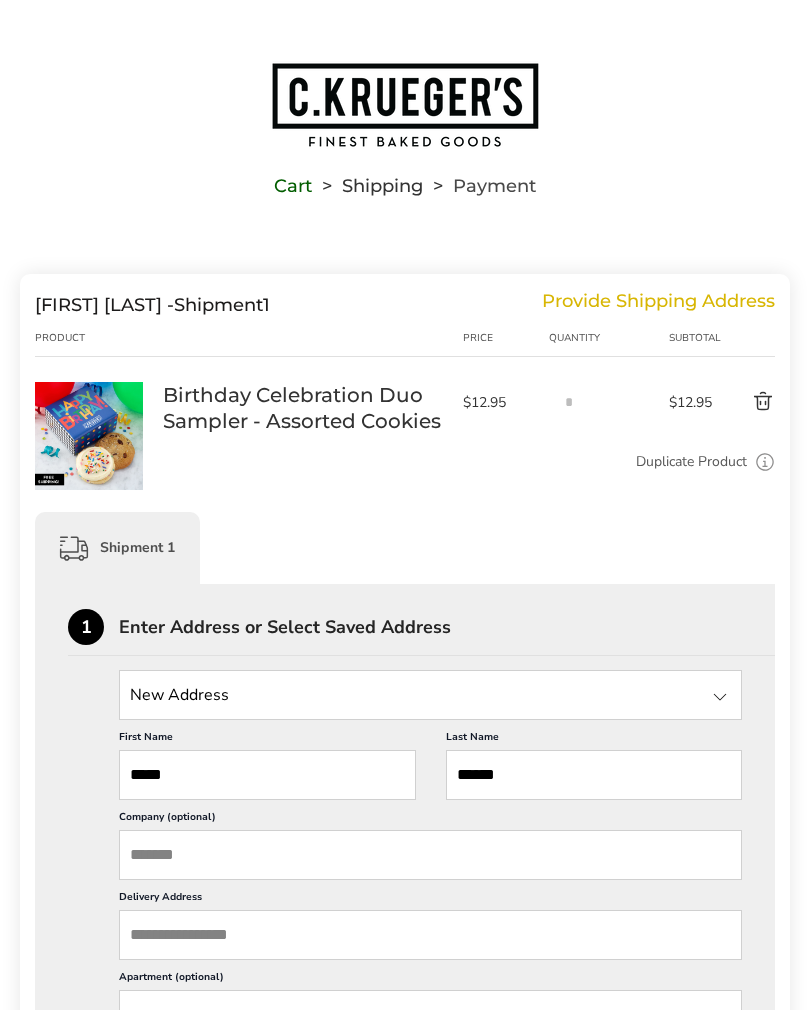 scroll, scrollTop: 0, scrollLeft: 0, axis: both 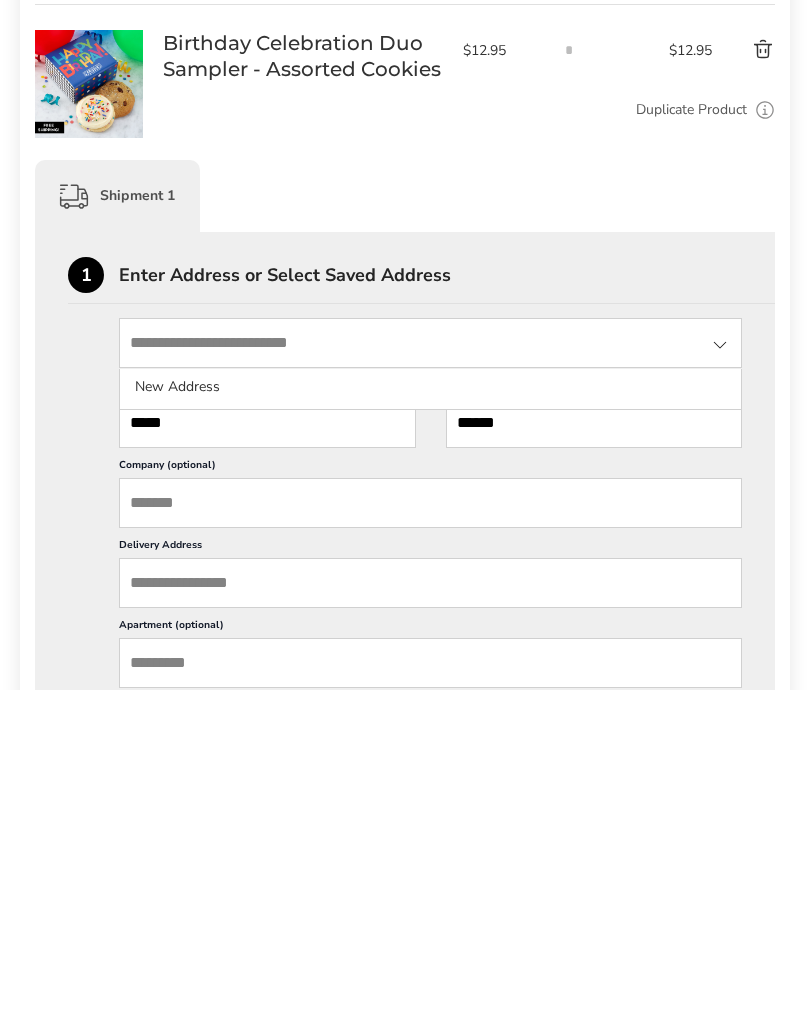 click on "Company (optional)" at bounding box center [430, 823] 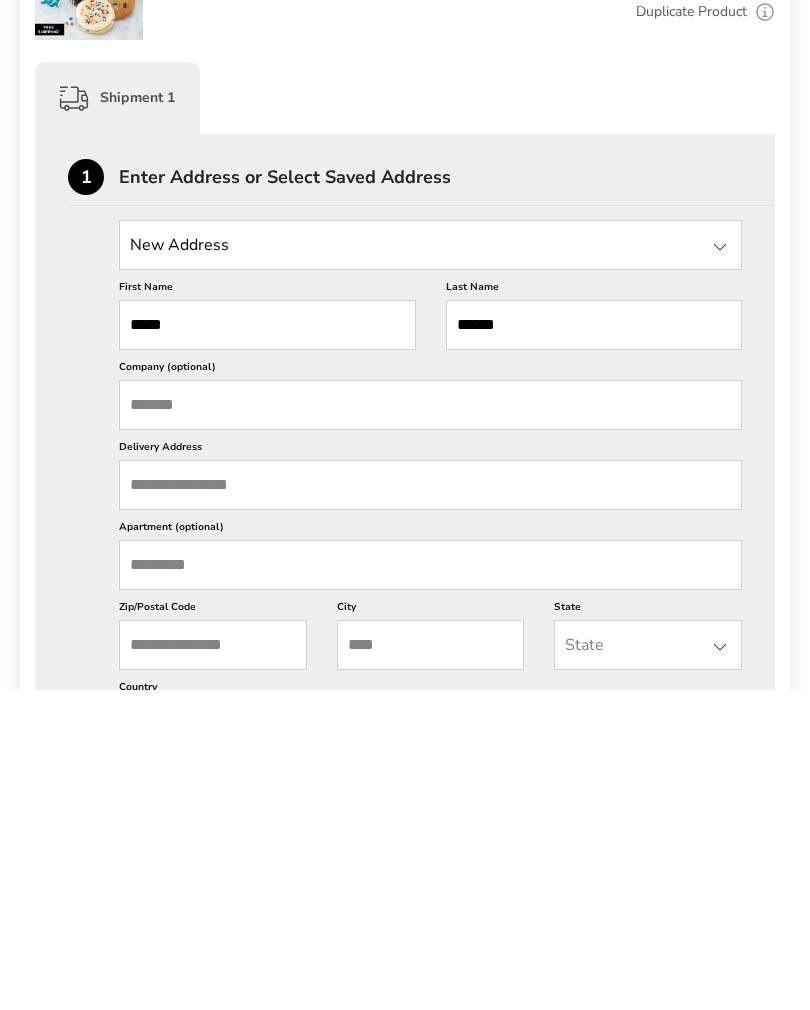 scroll, scrollTop: 133, scrollLeft: 0, axis: vertical 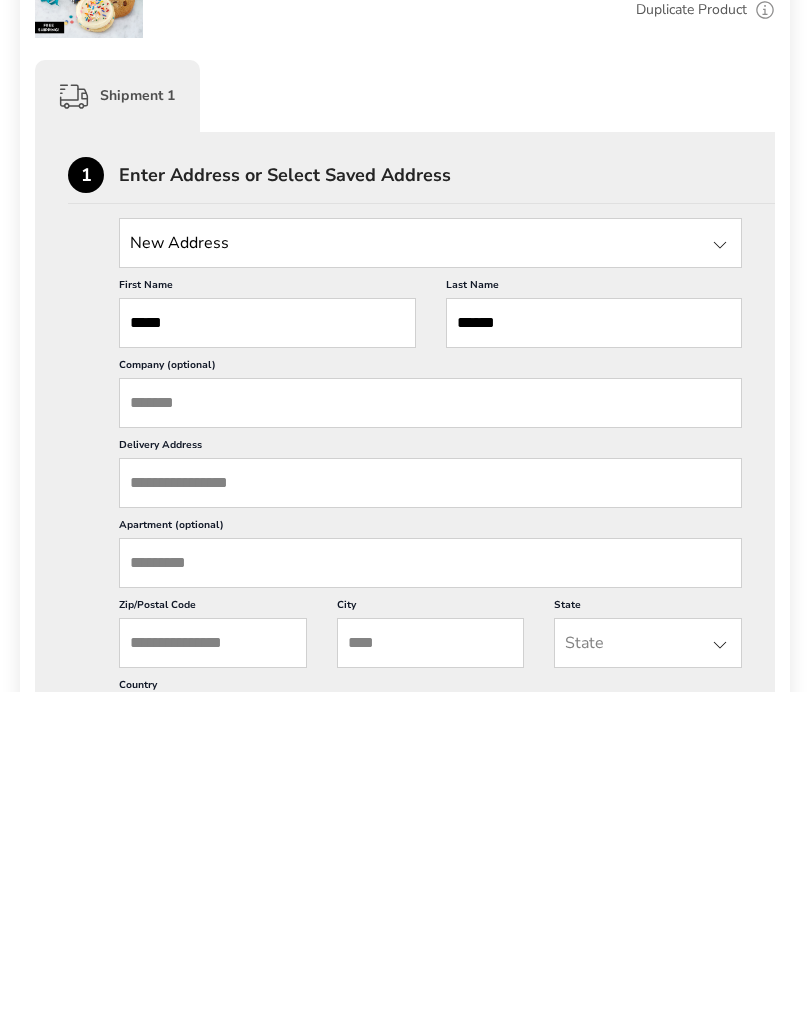 click on "Delivery Address" at bounding box center [430, 802] 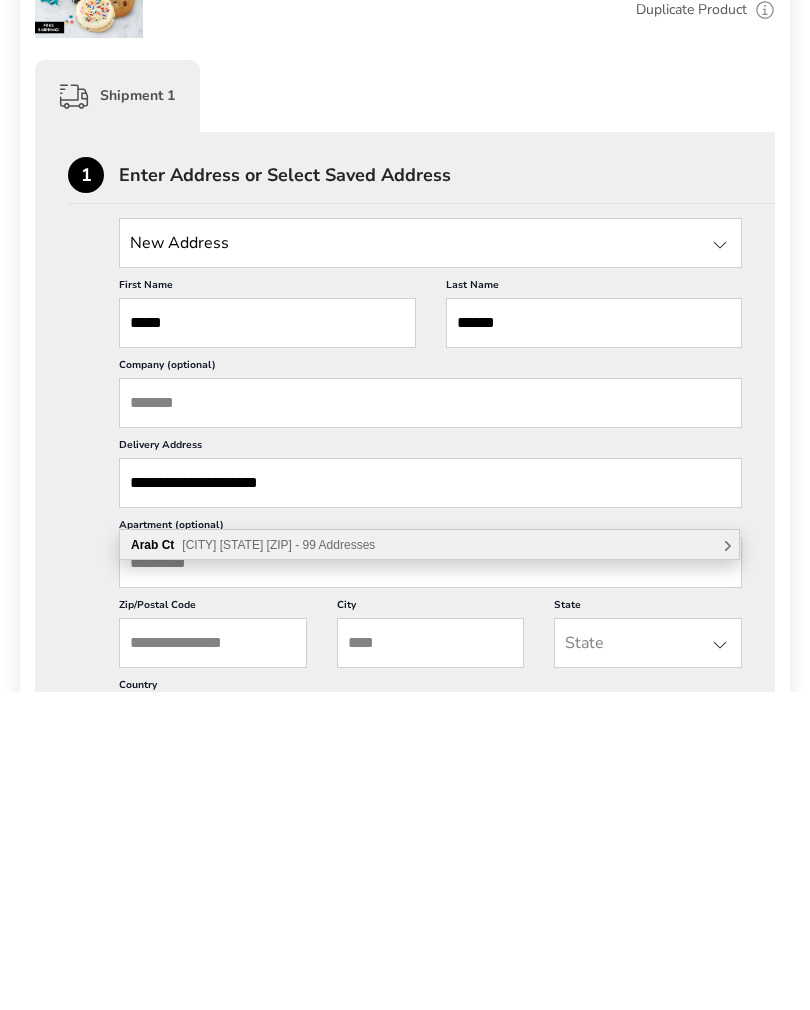 type on "**********" 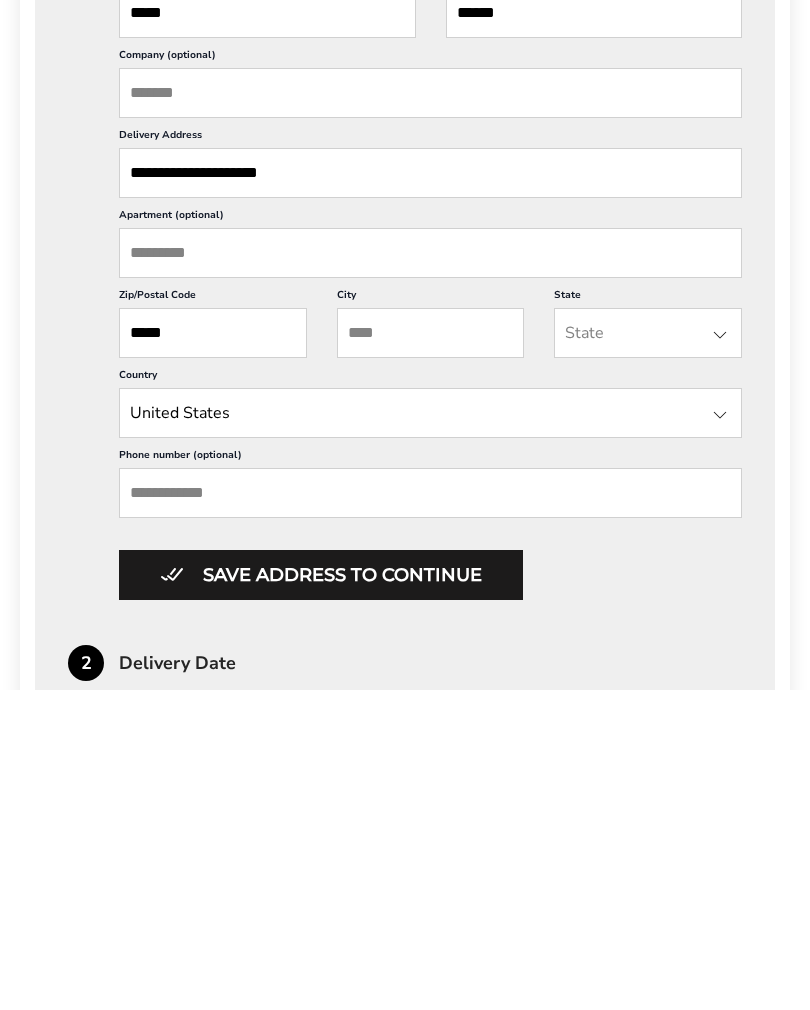 type on "*****" 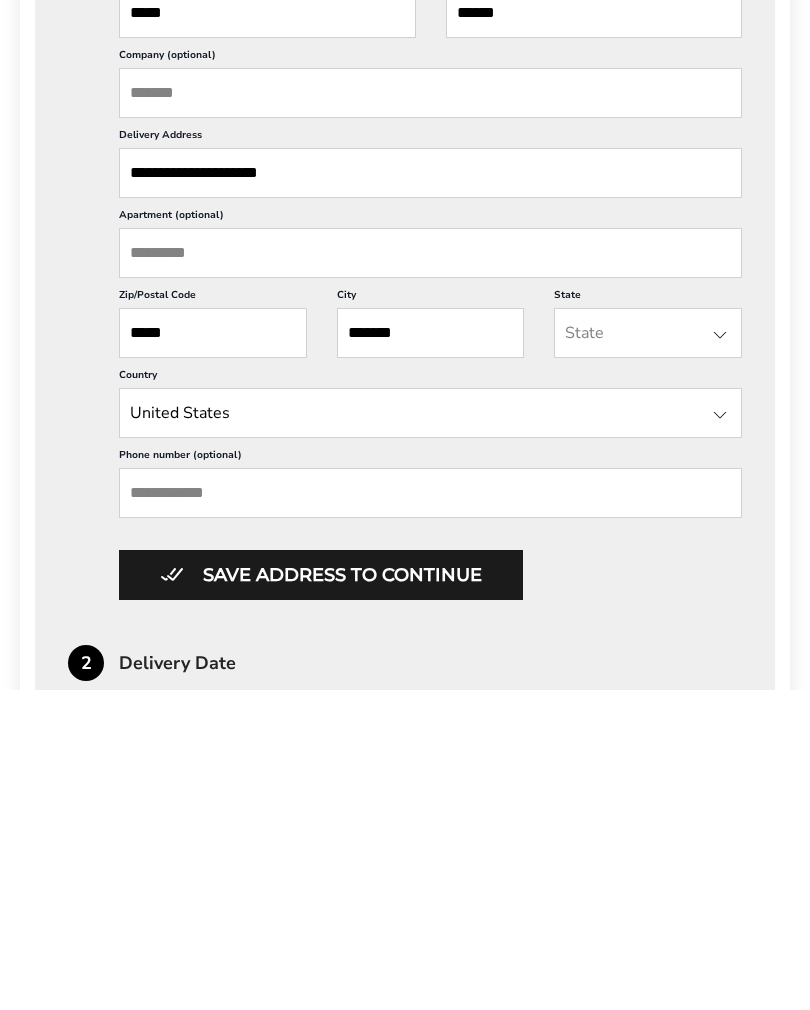 click on "Save address to continue" at bounding box center (321, 895) 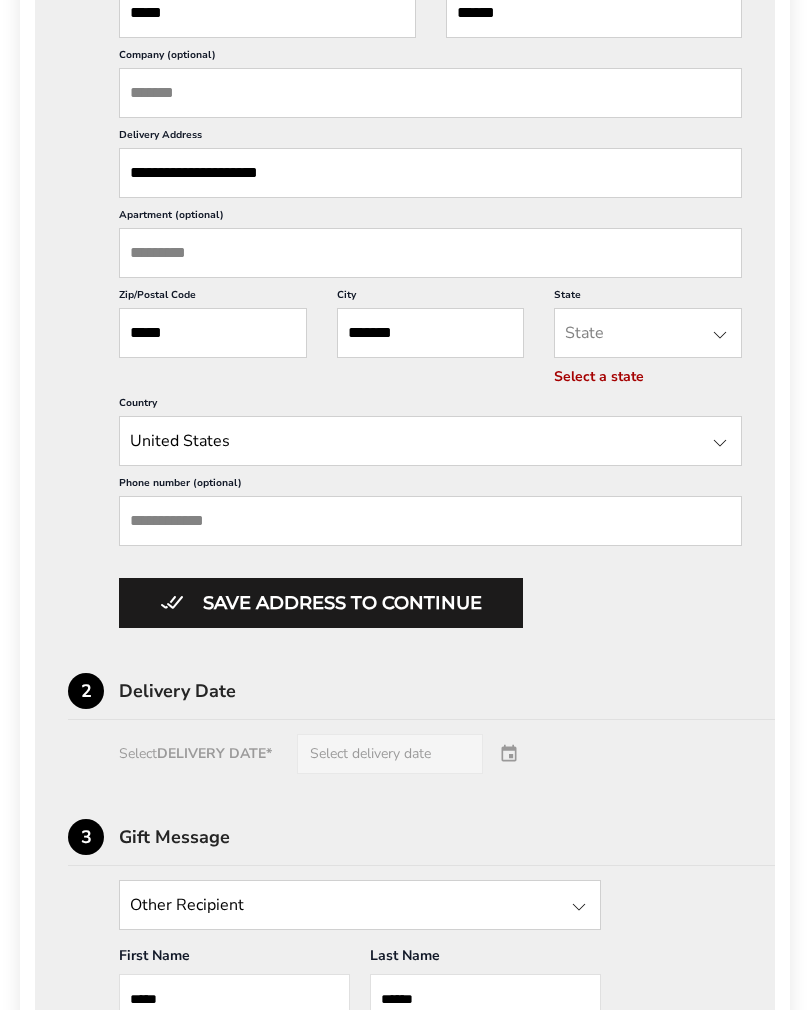 click on "*******" at bounding box center (431, 333) 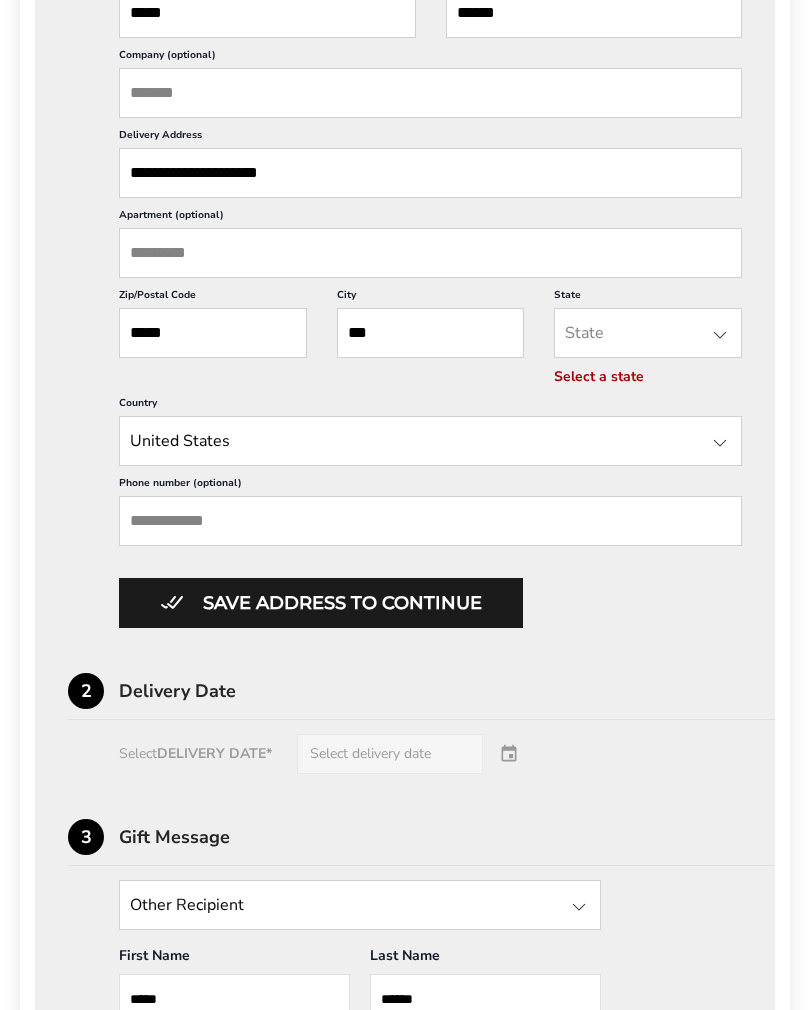 click at bounding box center [720, 335] 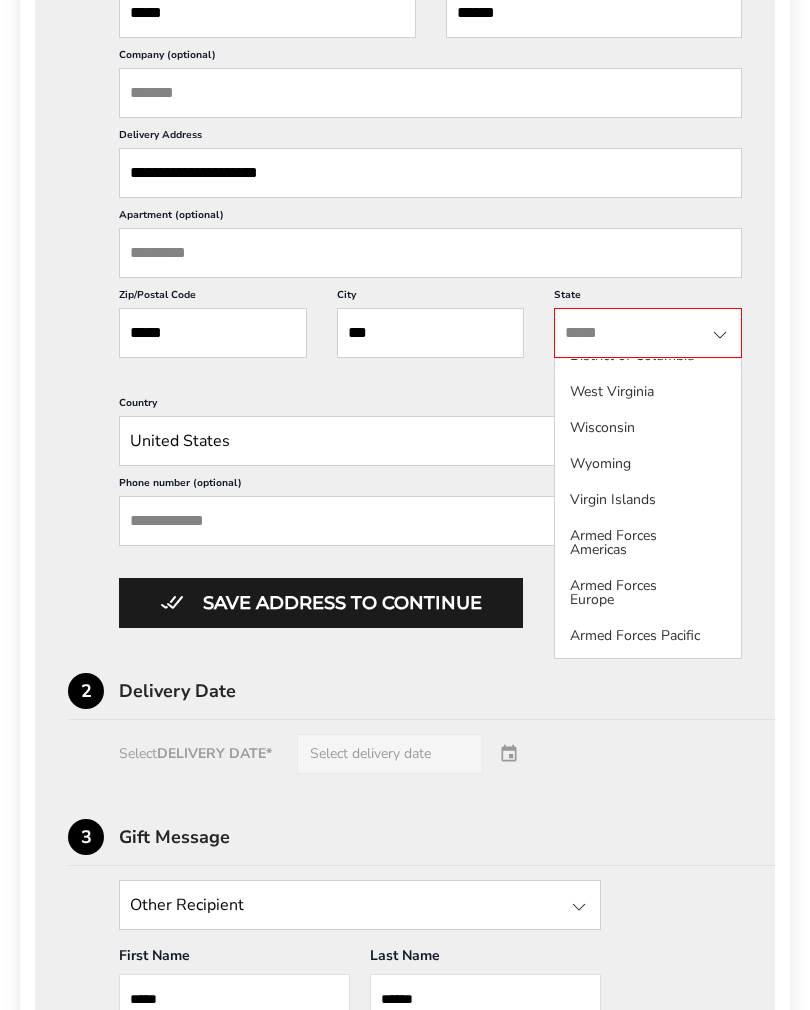 scroll, scrollTop: 1993, scrollLeft: 0, axis: vertical 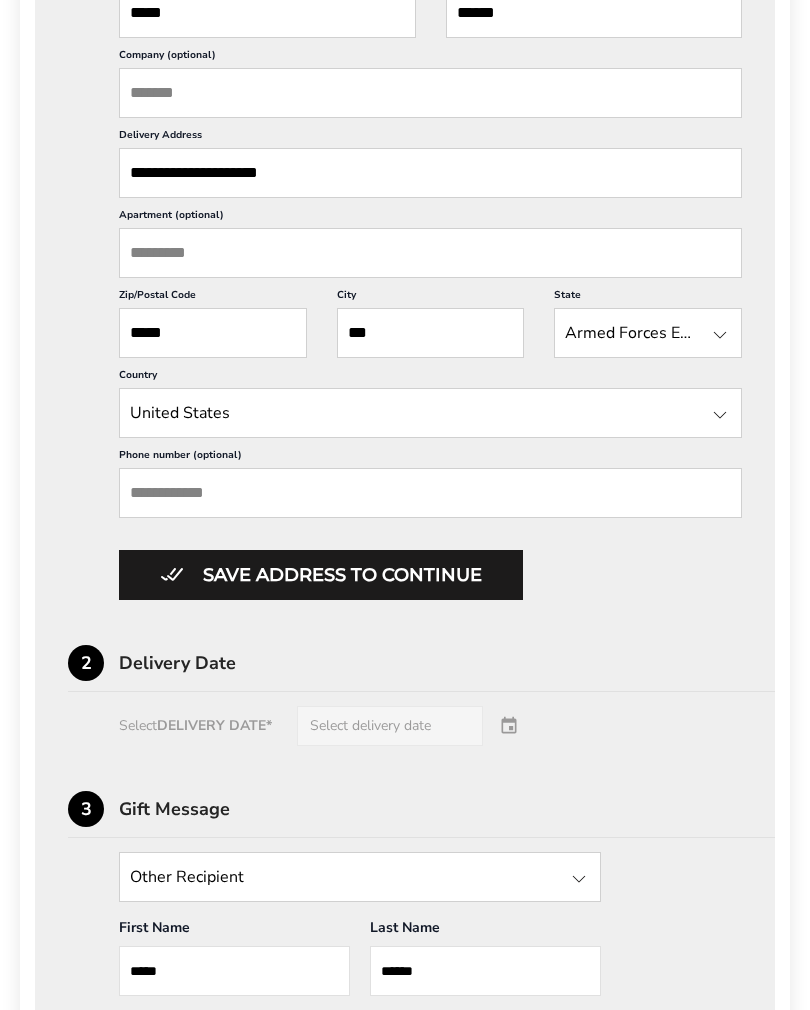 click on "***" at bounding box center (431, 333) 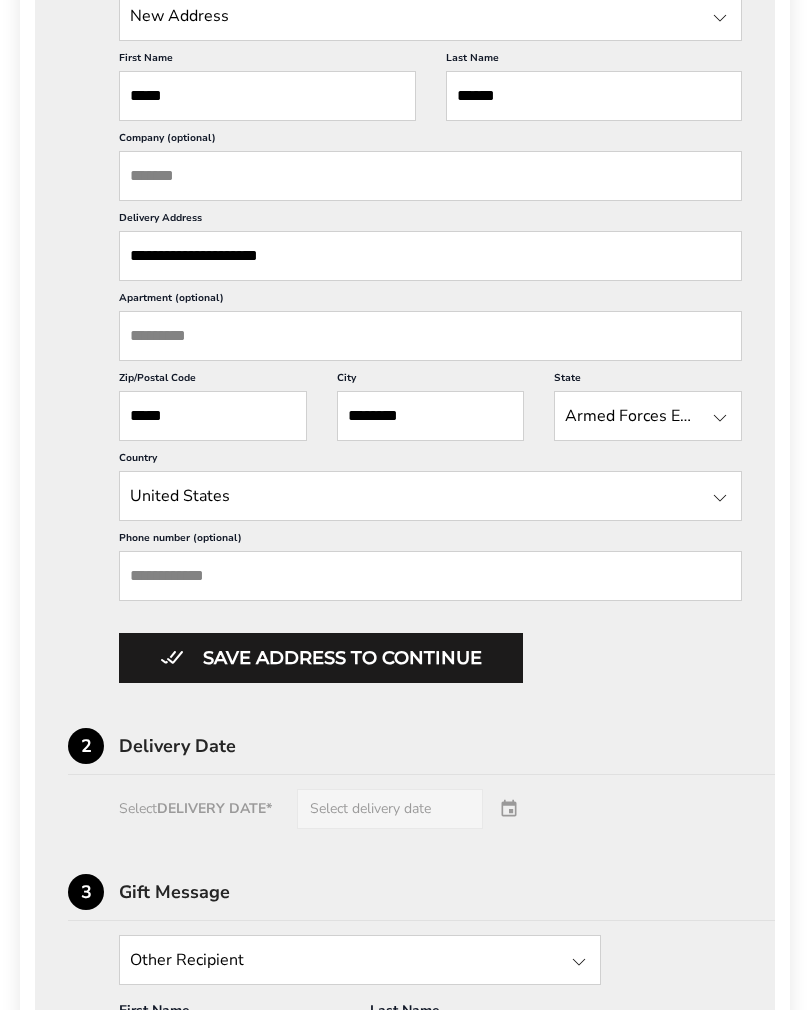 scroll, scrollTop: 670, scrollLeft: 0, axis: vertical 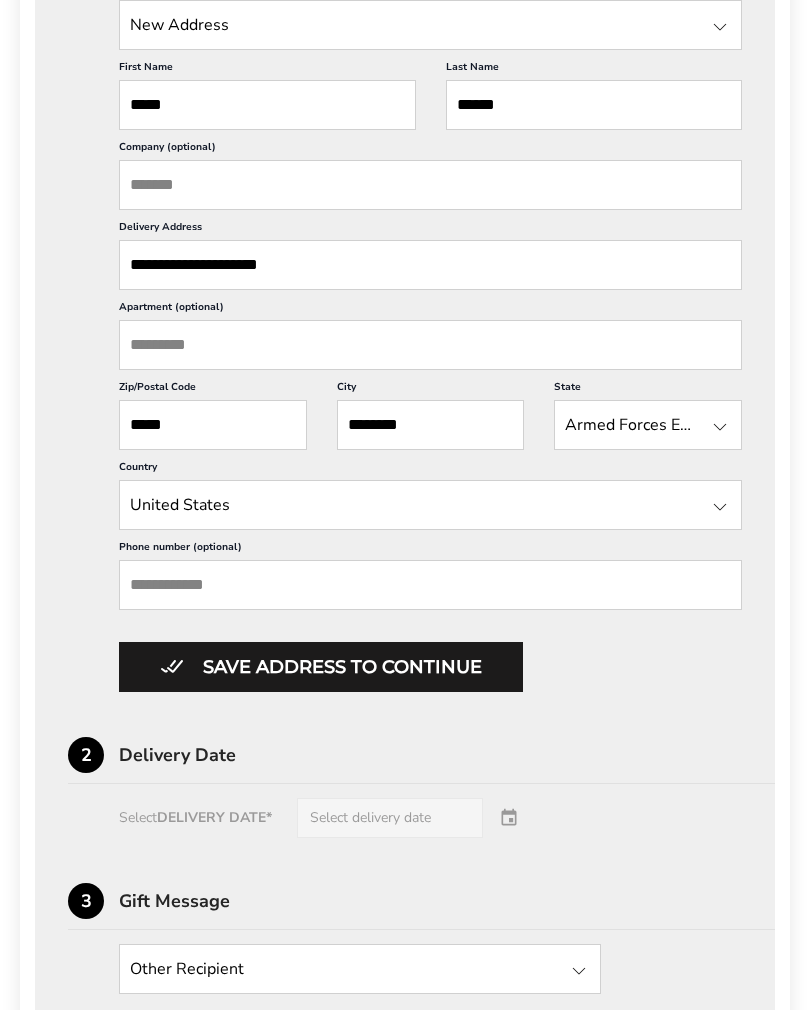 type on "*******" 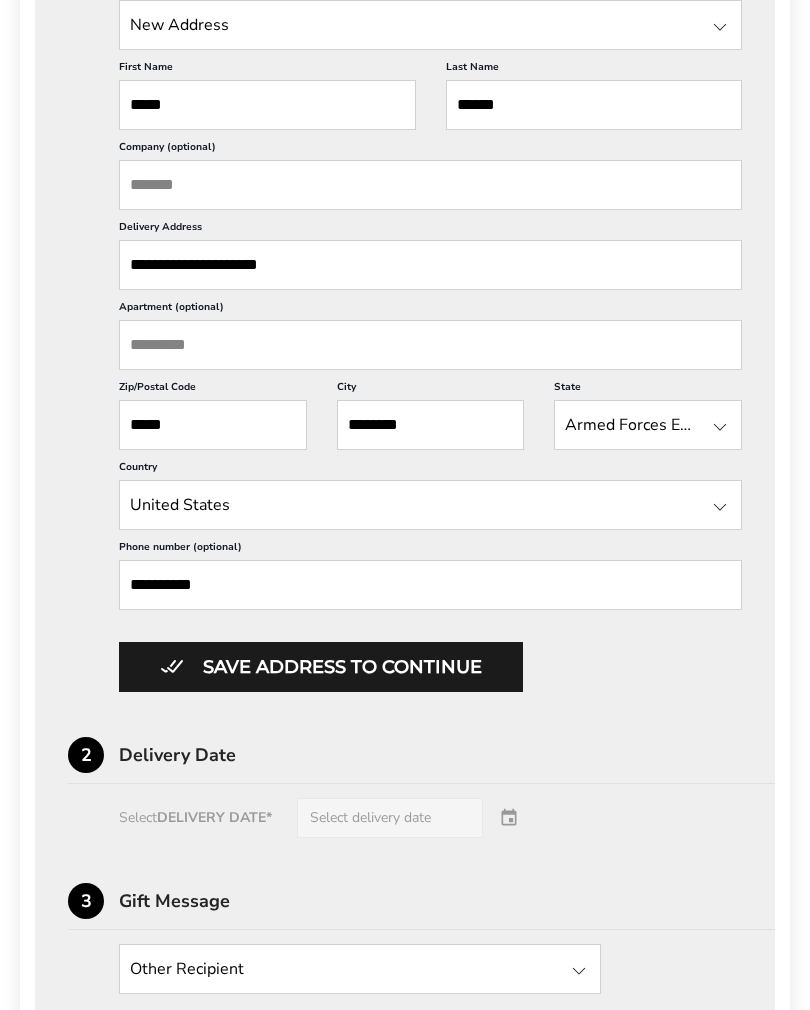 type on "**********" 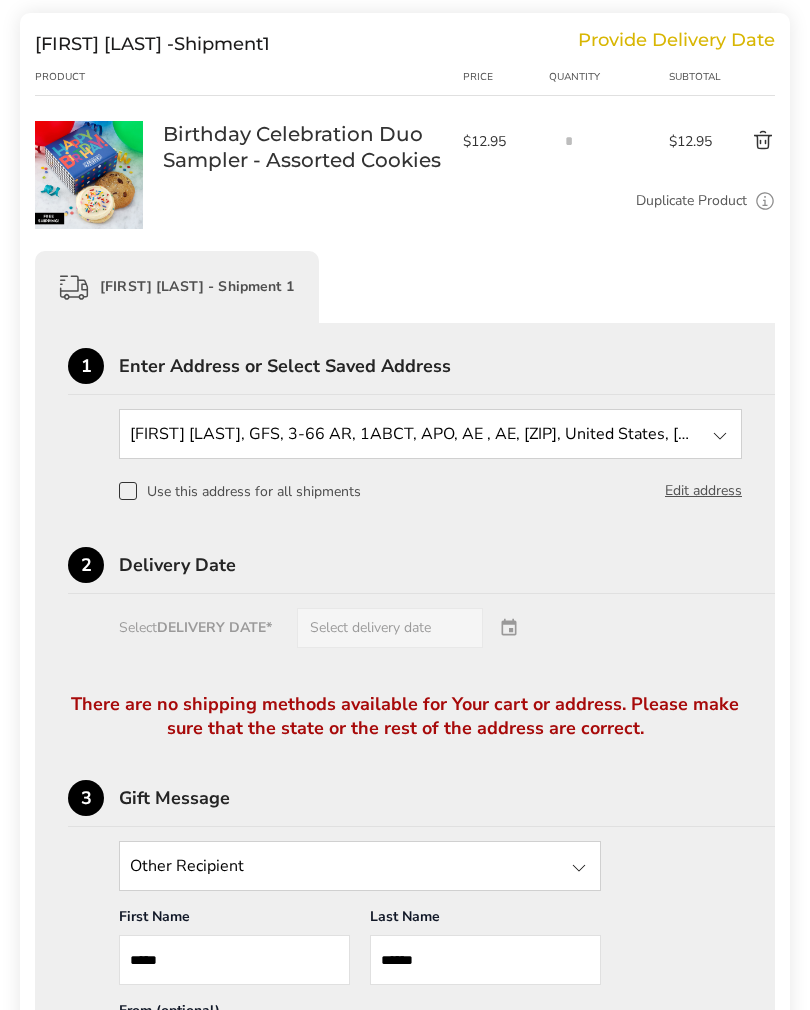 scroll, scrollTop: 260, scrollLeft: 0, axis: vertical 